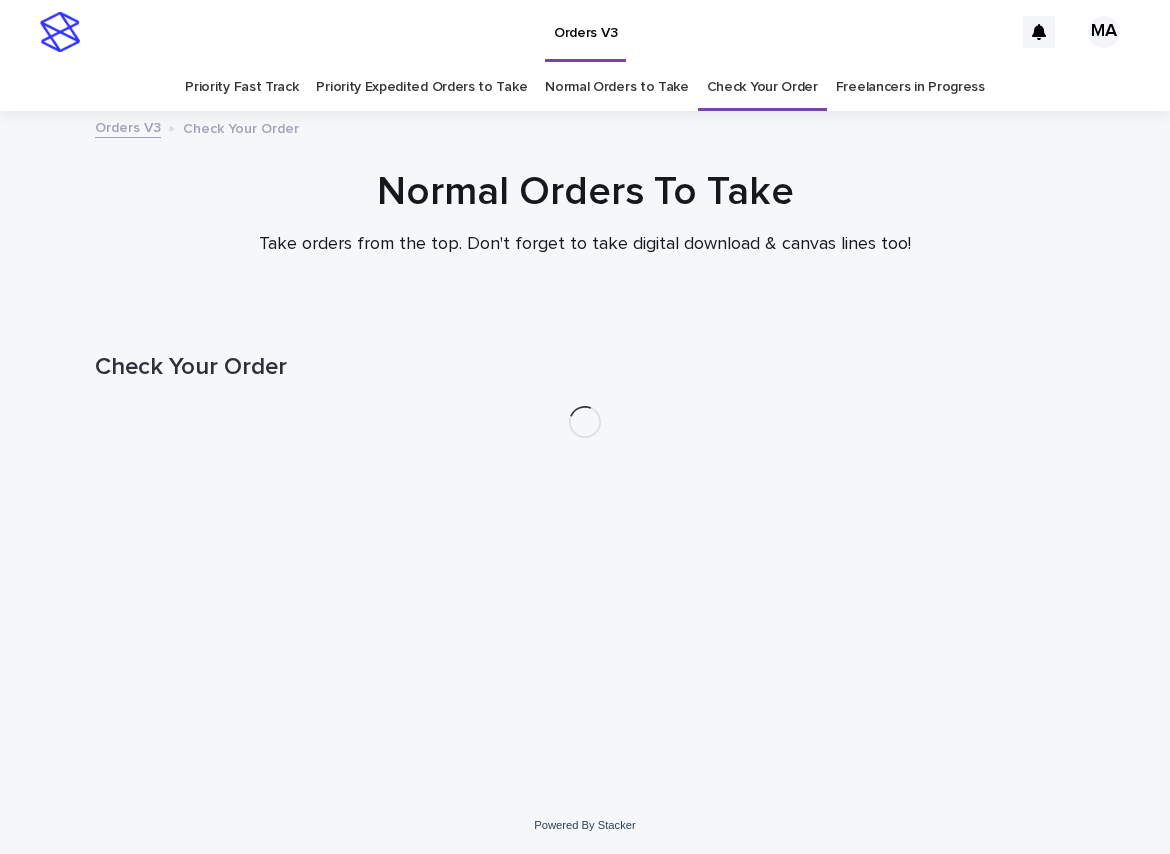 scroll, scrollTop: 0, scrollLeft: 0, axis: both 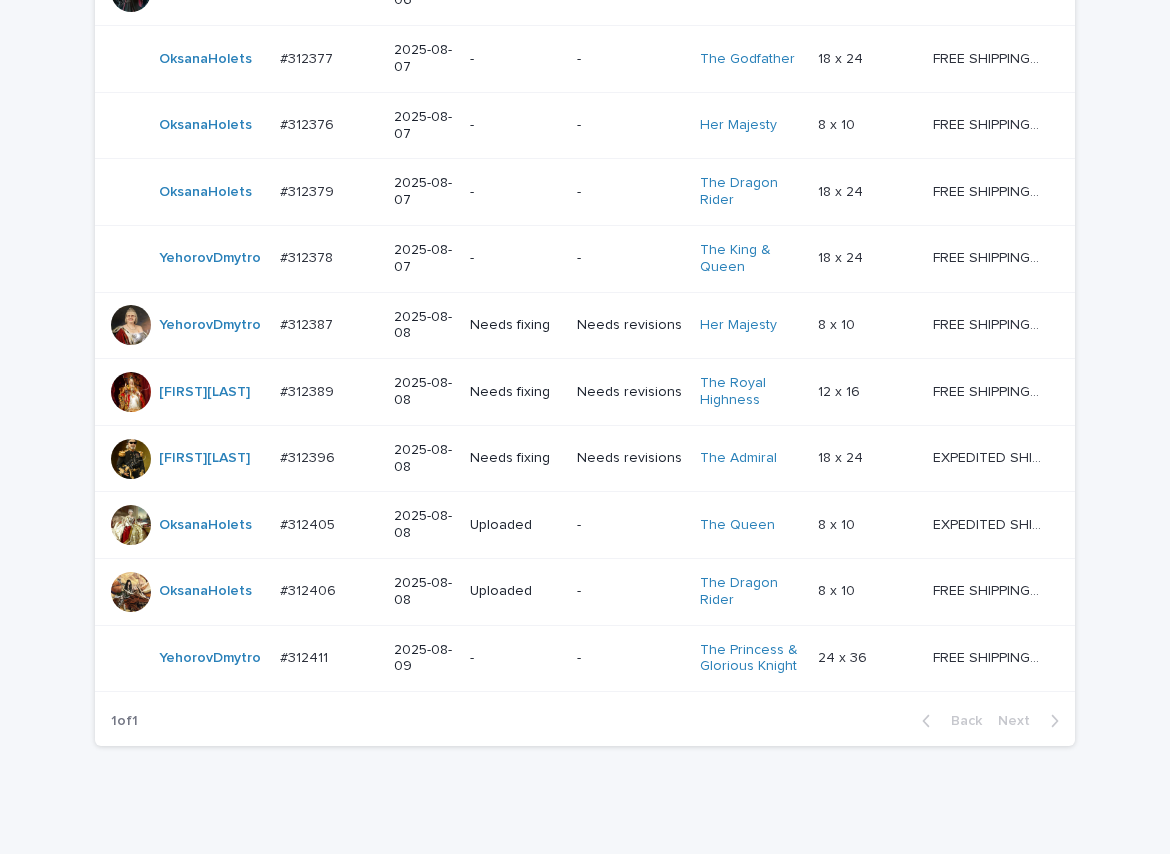 click on "Needs revisions" at bounding box center (630, 392) 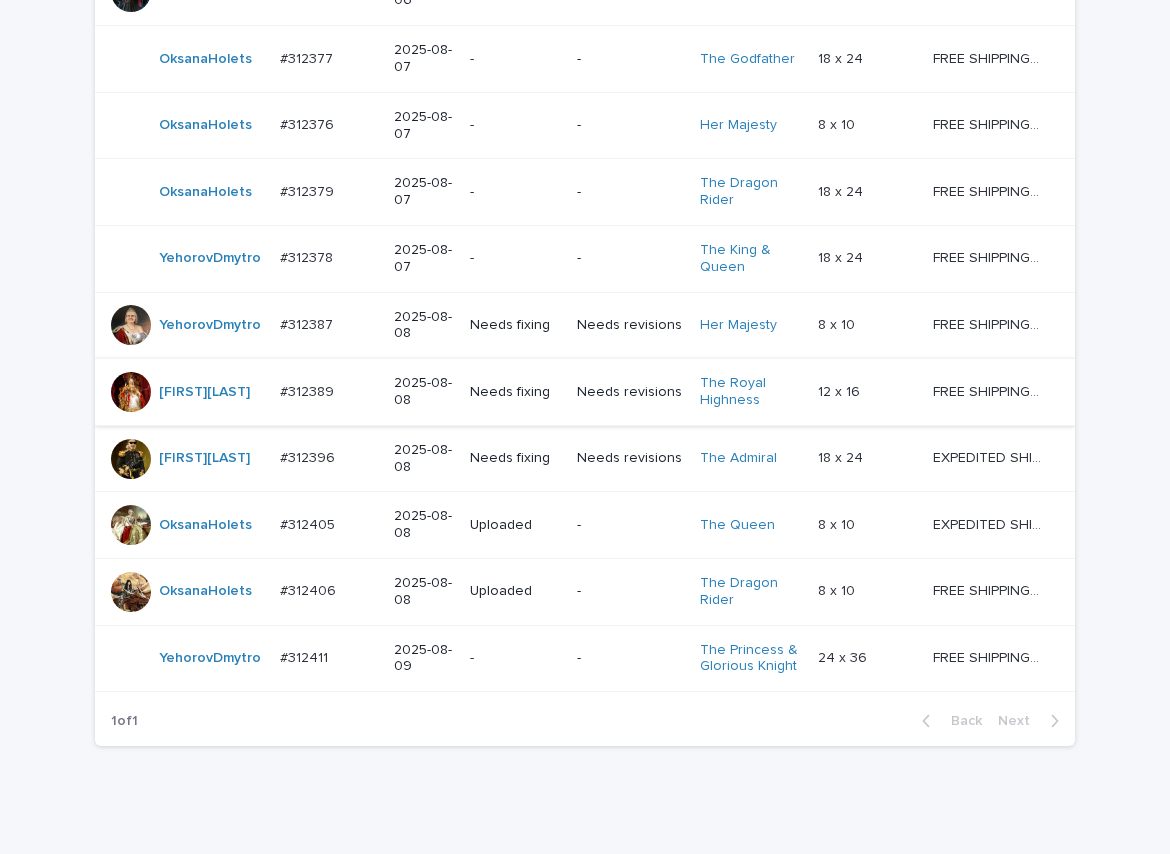 scroll, scrollTop: 0, scrollLeft: 0, axis: both 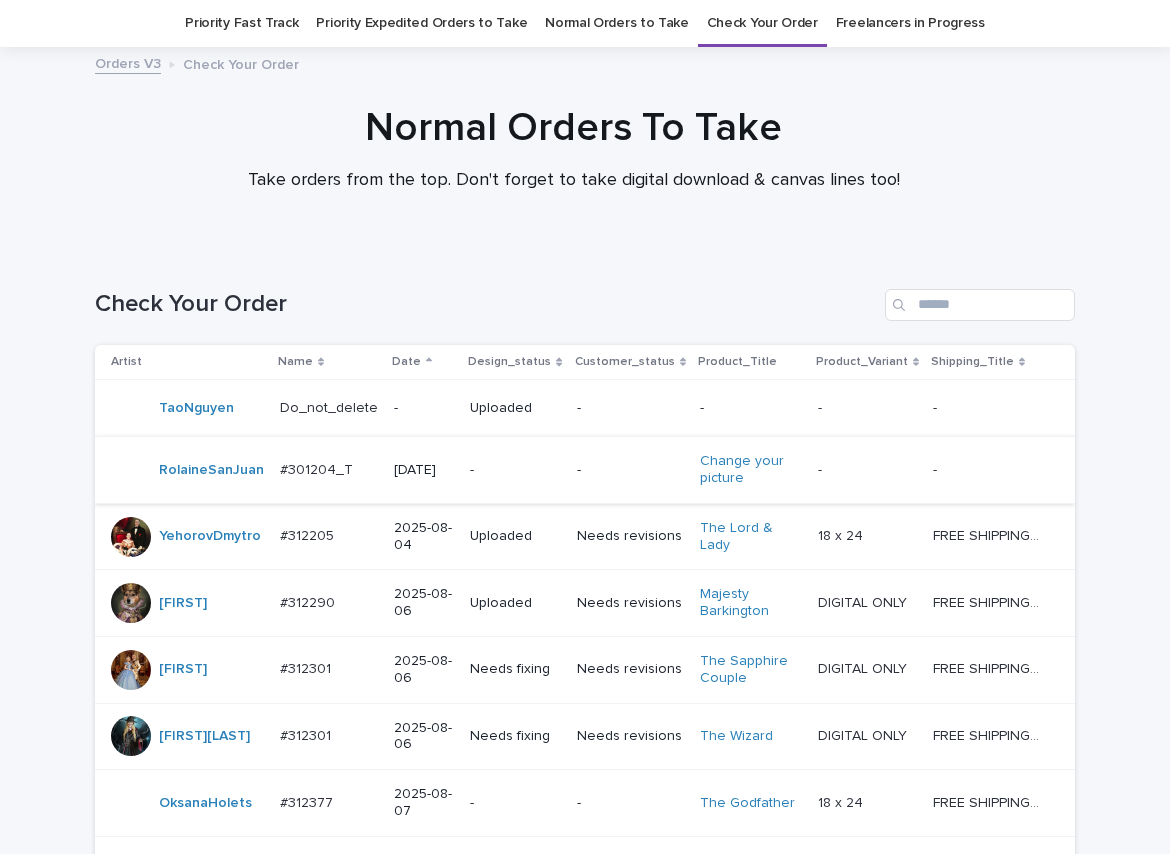 click on "Needs revisions" at bounding box center (630, 736) 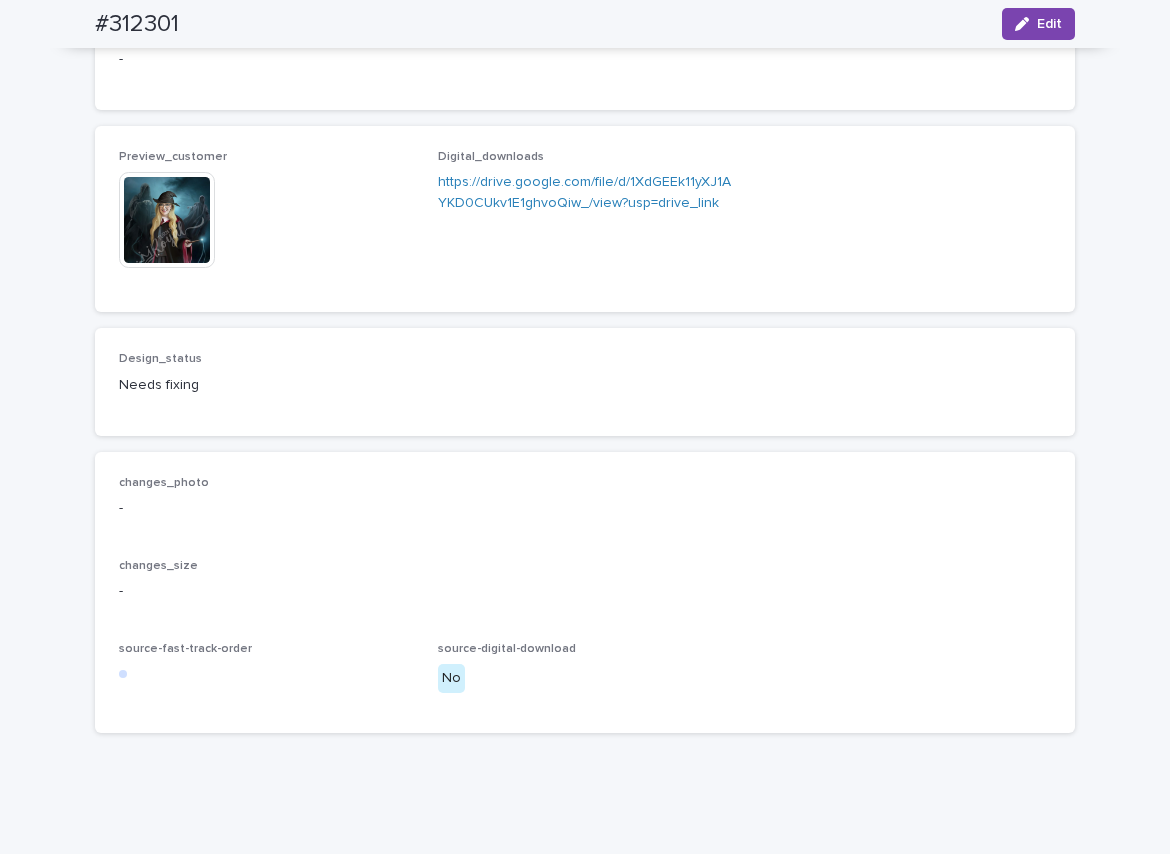 scroll, scrollTop: 1291, scrollLeft: 0, axis: vertical 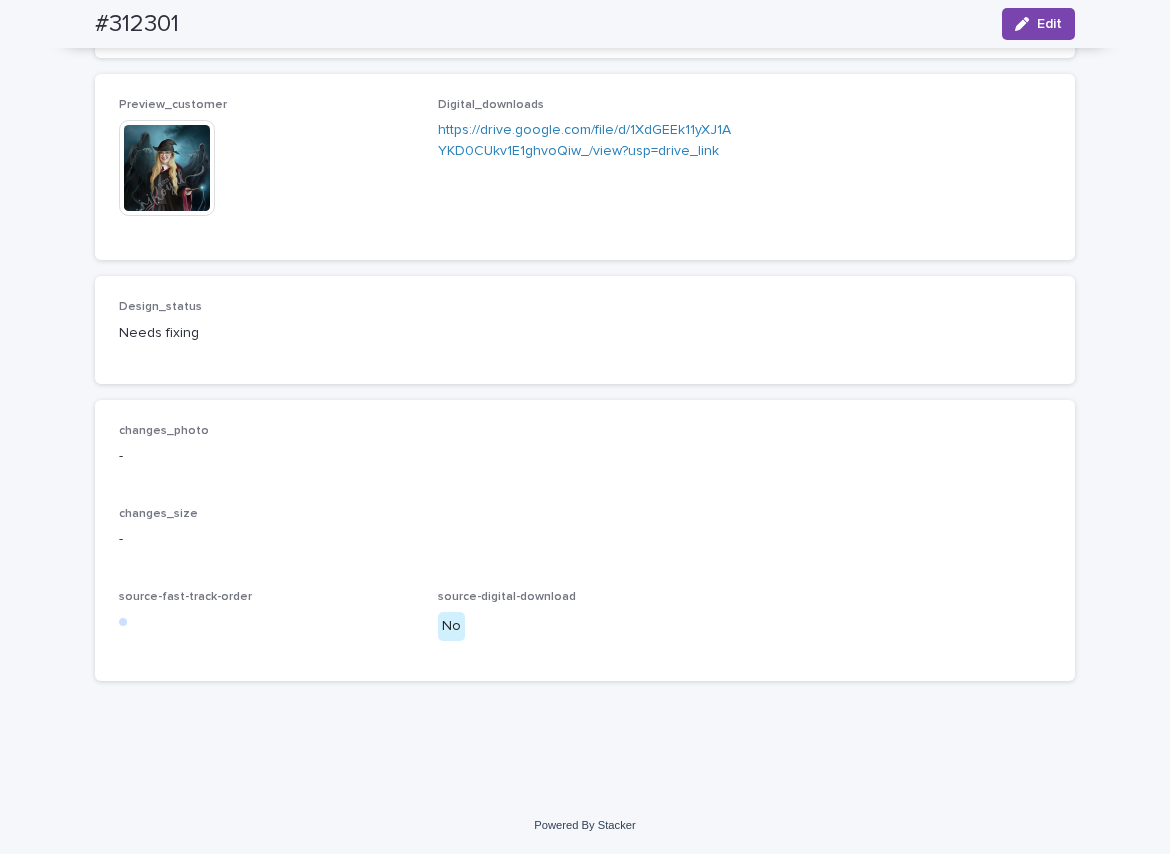 click at bounding box center (167, 168) 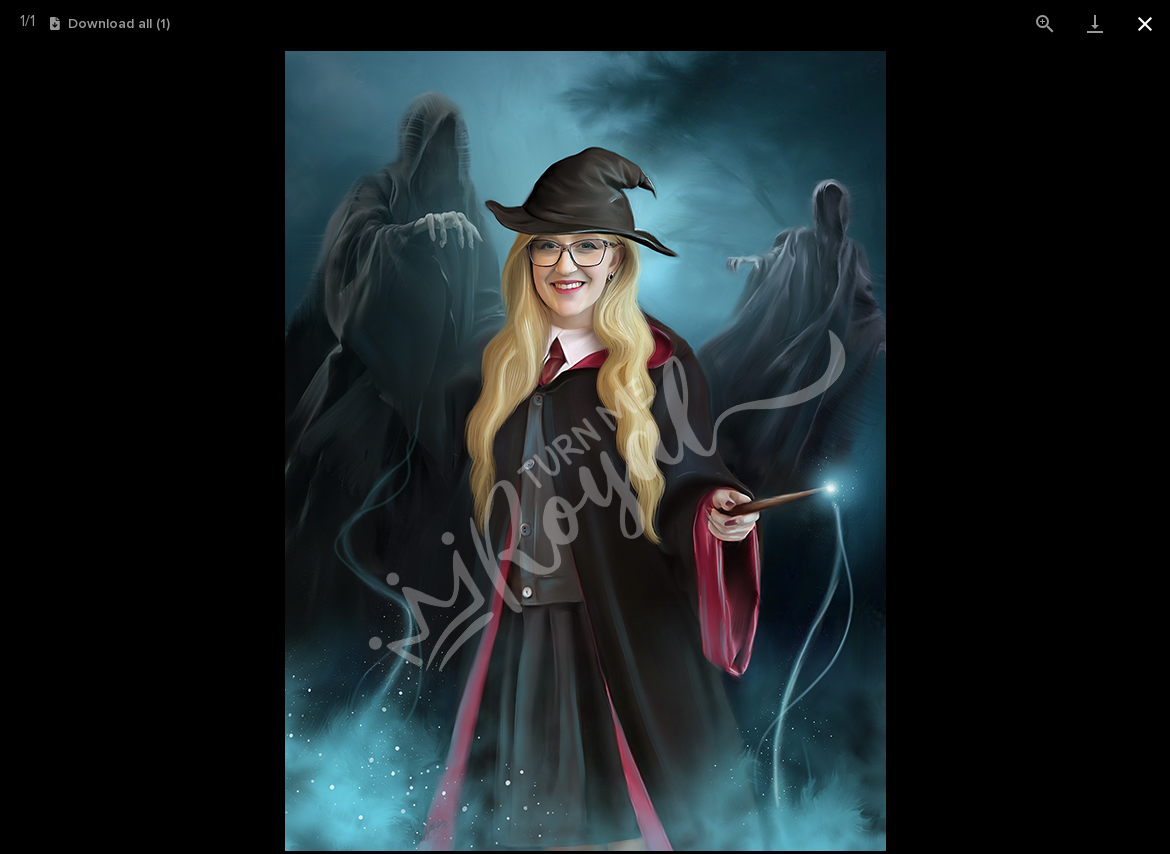 click at bounding box center [1145, 23] 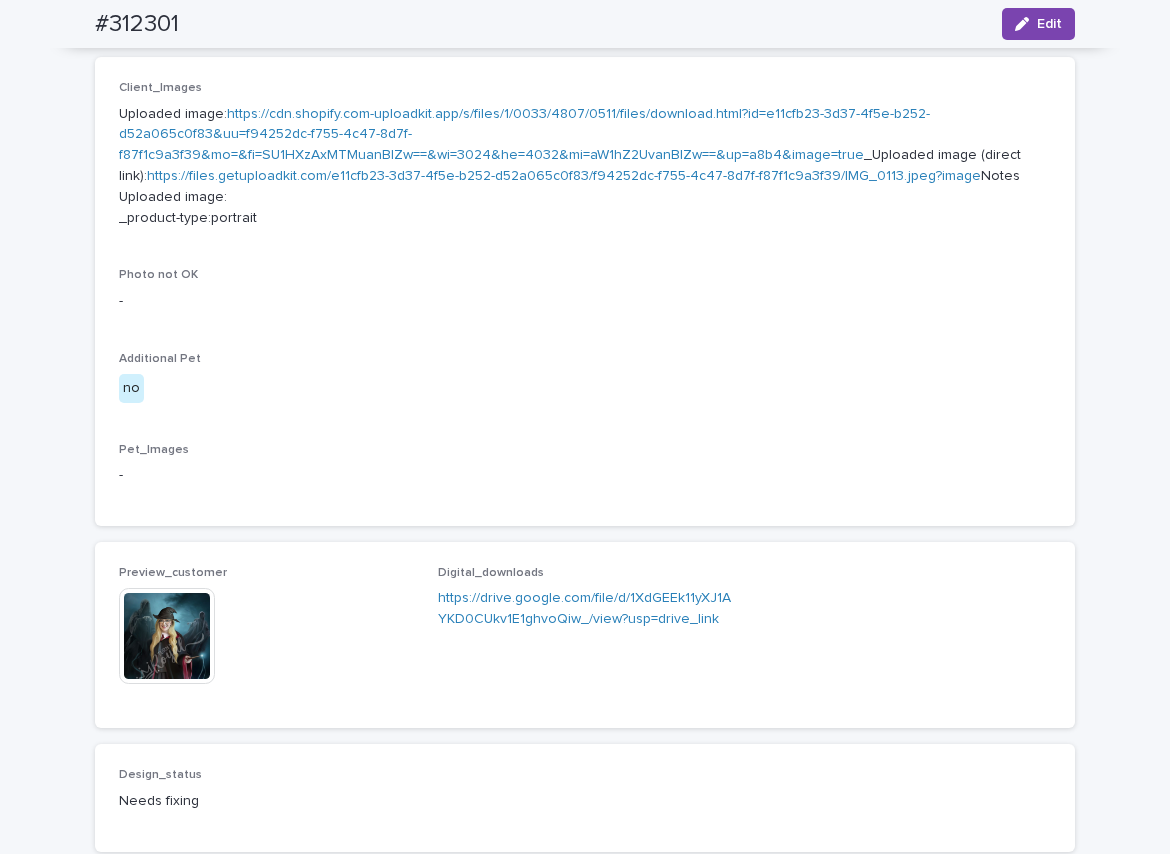 scroll, scrollTop: 241, scrollLeft: 0, axis: vertical 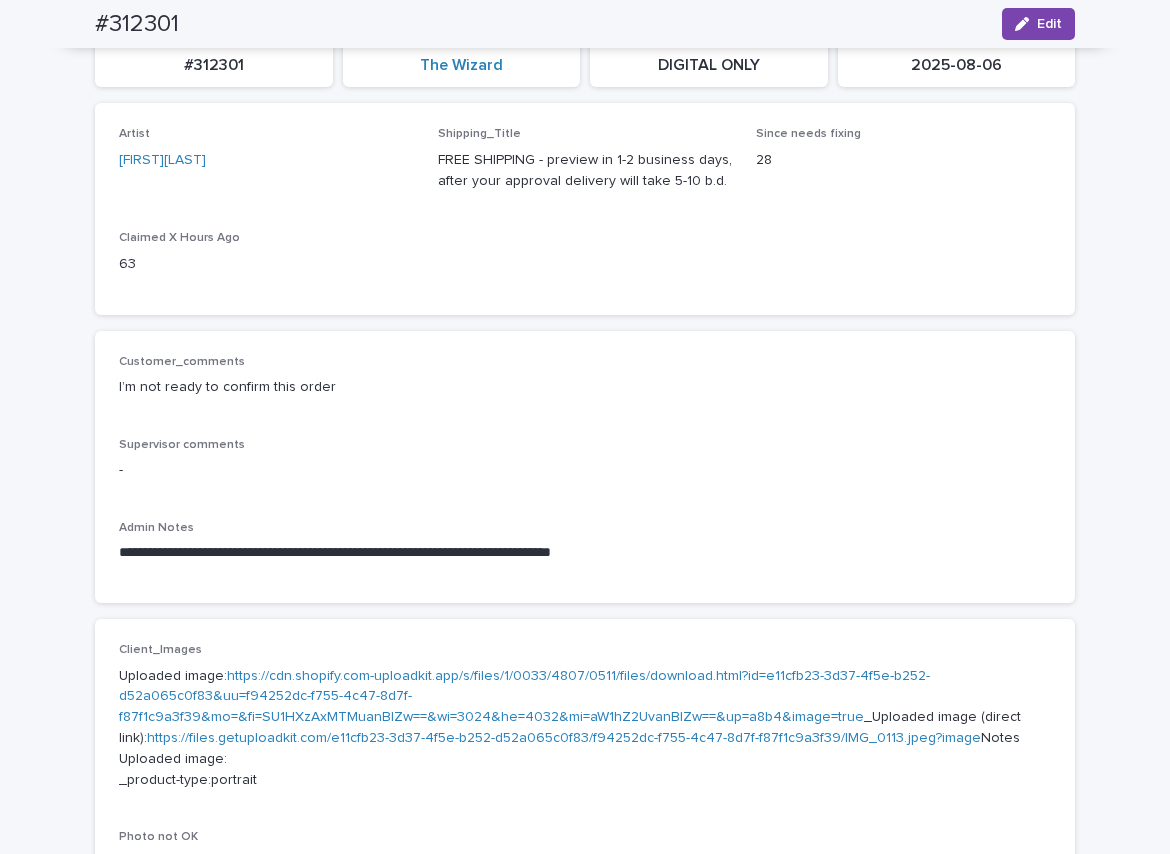 click on "**********" at bounding box center [585, 849] 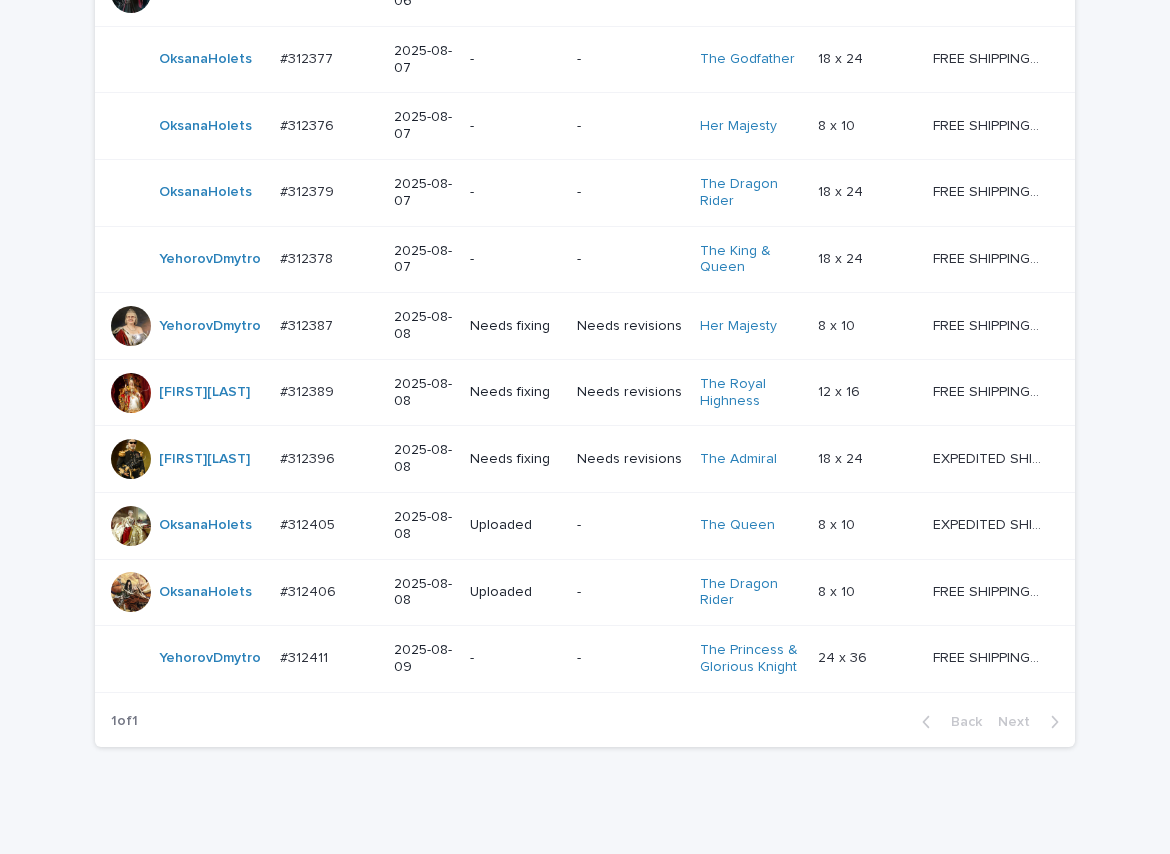 scroll, scrollTop: 908, scrollLeft: 0, axis: vertical 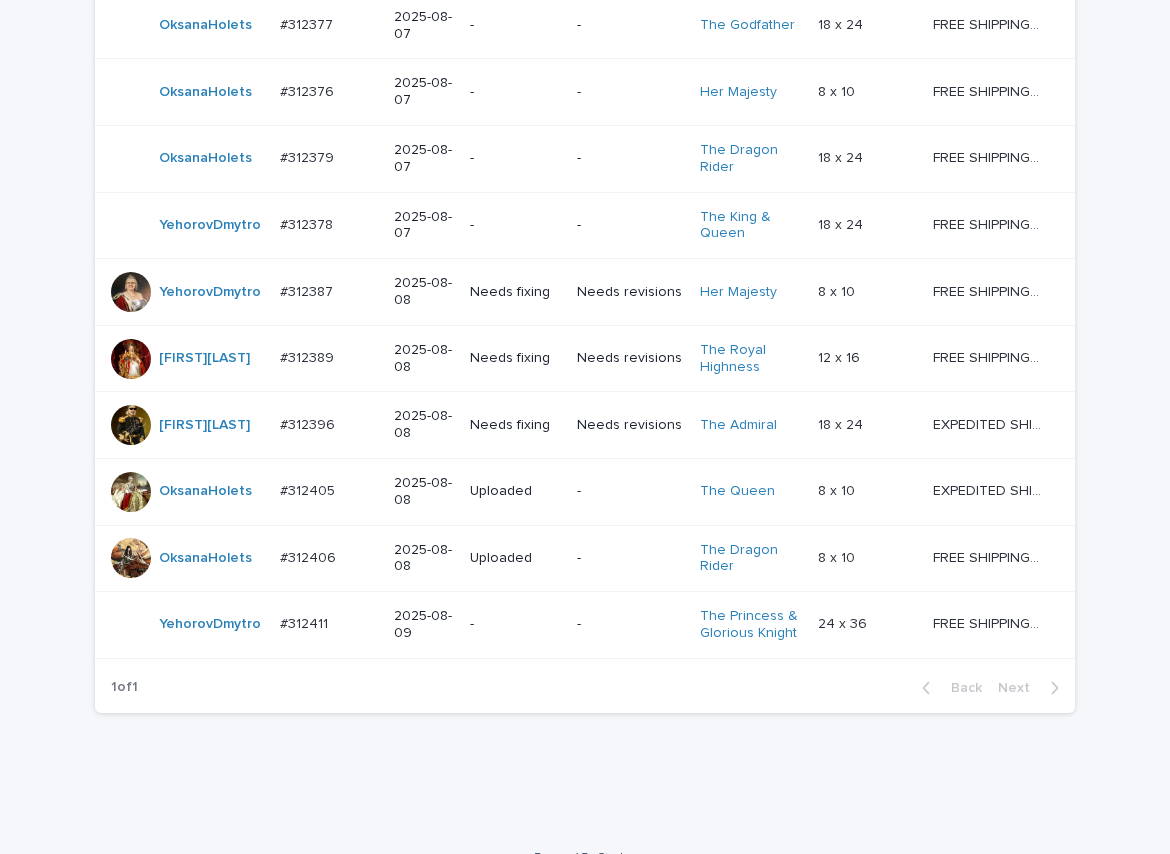 click on "Loading... Saving… Loading... Saving… Check Your Order Artist Name Date Design_status Customer_status Product_Title Product_Variant Shipping_Title TaoNguyen   Do_not_delete Do_not_delete   - Uploaded - - - -   - -   RolaineSanJuan   #301204_T #301204_T   2025-05-26 - - Change your picture   - -   - -   YehorovDmytro   #312205 #312205   2025-08-04 Uploaded Needs revisions The Lord & Lady   18 x 24 18 x 24   FREE SHIPPING - preview in 1-2 business days, after your approval delivery will take 5-10 b.d. FREE SHIPPING - preview in 1-2 business days, after your approval delivery will take 5-10 b.d.   OksanaHolets   #312276 #312276   2025-08-05 Needs fixing Needs revisions Barbarian   18 x 24 18 x 24   FREE SHIPPING - preview in 1-2 business days, after your approval delivery will take 5-10 b.d. FREE SHIPPING - preview in 1-2 business days, after your approval delivery will take 5-10 b.d.   Maryna   #312290 #312290   2025-08-06 Uploaded Needs revisions Majesty Barkington   DIGITAL ONLY DIGITAL ONLY" at bounding box center [585, 117] 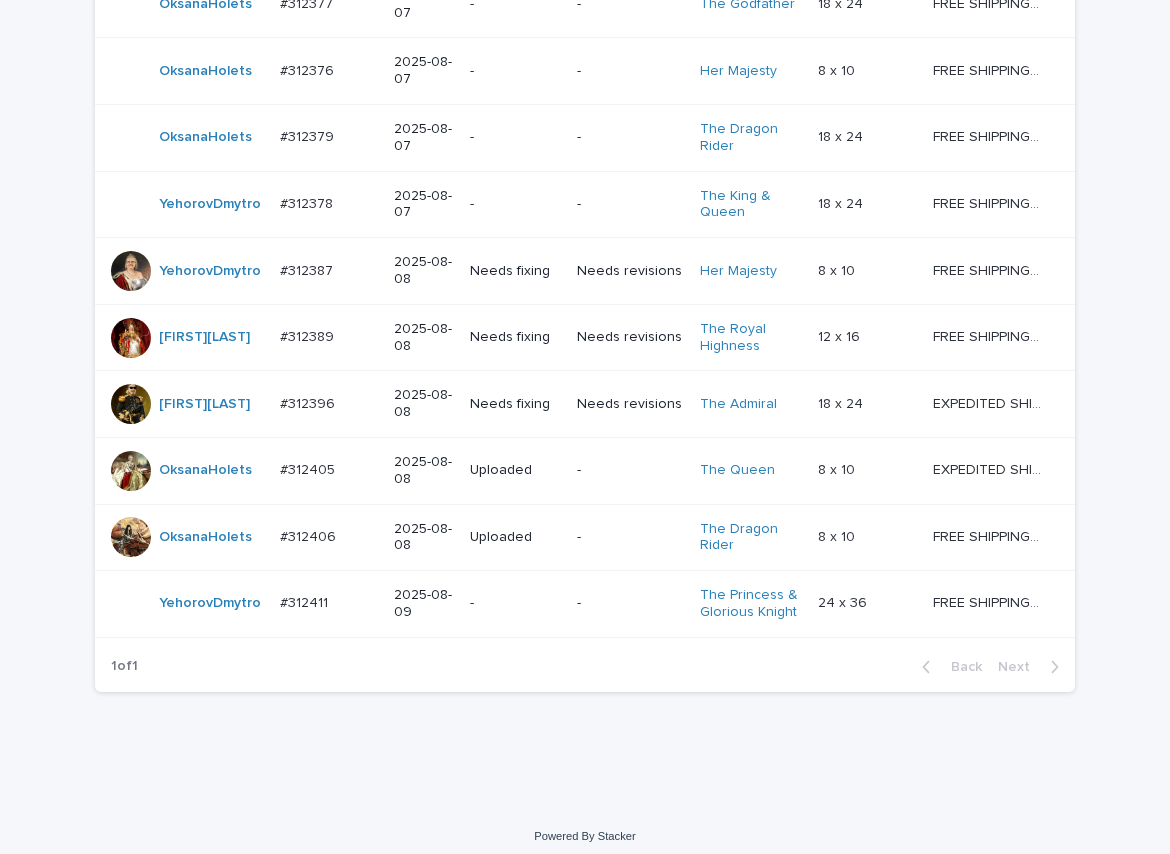 scroll, scrollTop: 941, scrollLeft: 0, axis: vertical 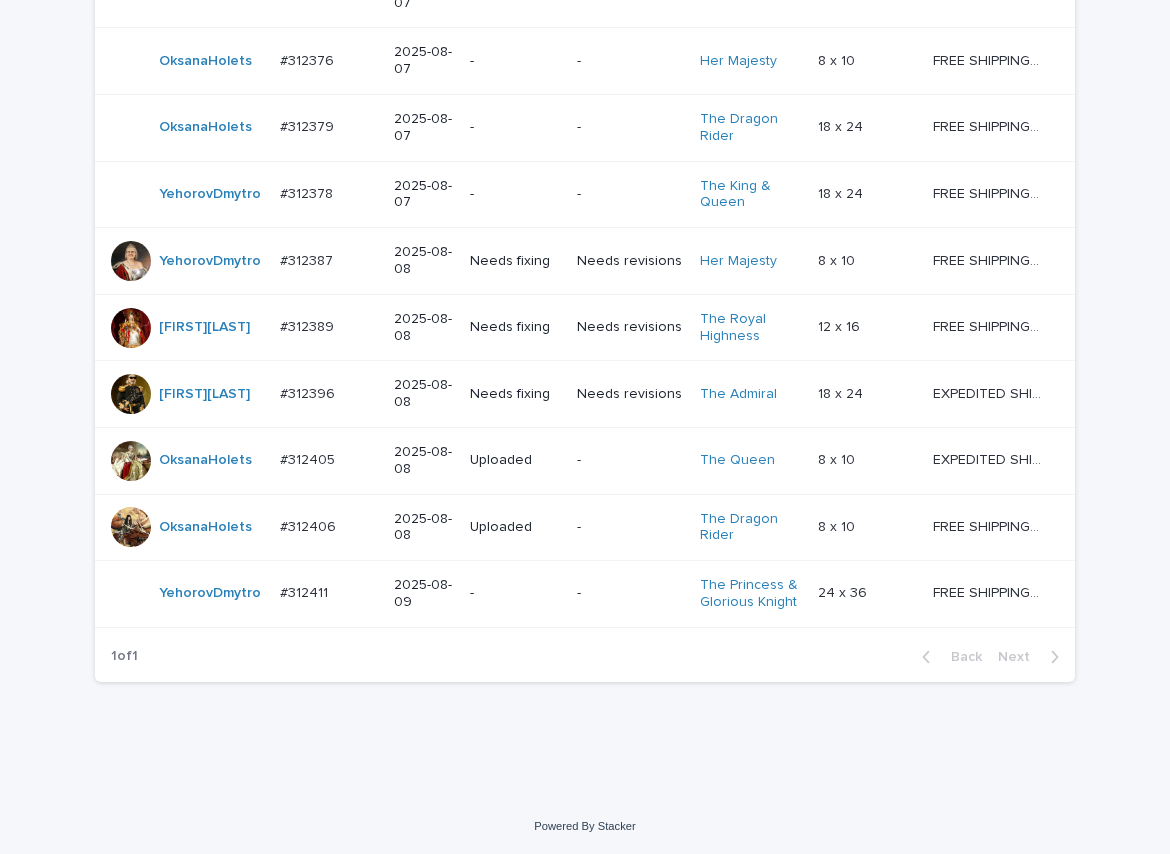 drag, startPoint x: 1045, startPoint y: 763, endPoint x: 1035, endPoint y: 737, distance: 27.856777 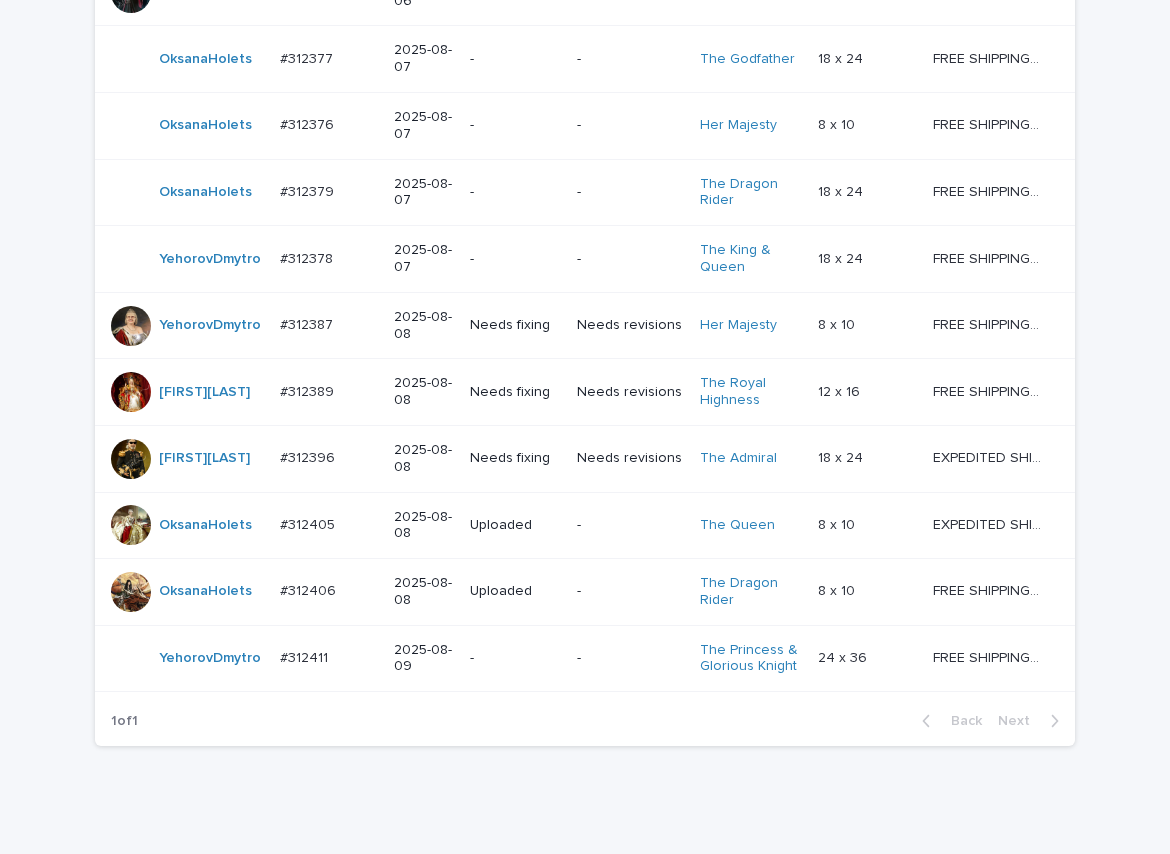 scroll, scrollTop: 974, scrollLeft: 0, axis: vertical 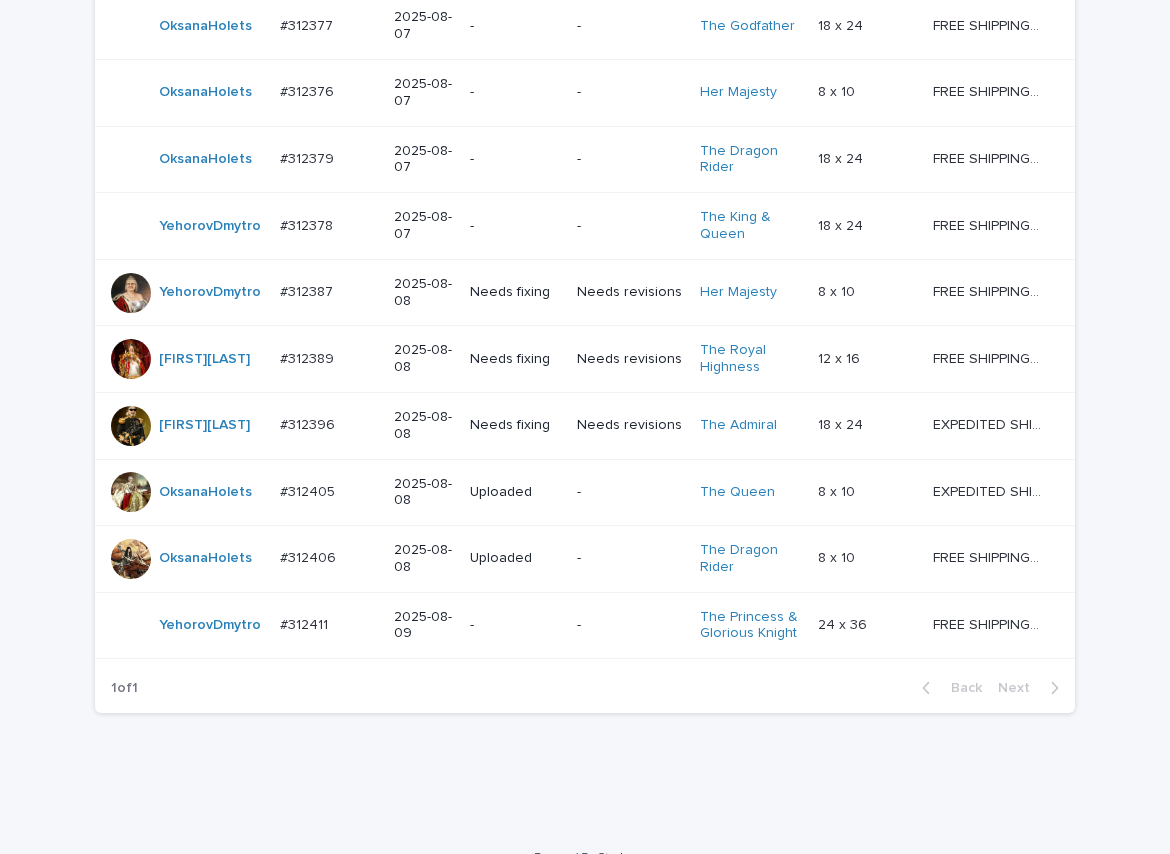 click on "Loading... Saving… Loading... Saving… Check Your Order Artist Name Date Design_status Customer_status Product_Title Product_Variant Shipping_Title TaoNguyen   Do_not_delete Do_not_delete   - Uploaded - - - -   - -   RolaineSanJuan   #301204_T #301204_T   2025-05-26 - - Change your picture   - -   - -   JerrylynAlob   #307833 #307833   2025-06-07 Needs fixing Needs revisions The Viking Family   24 x 36 24 x 36   FREE SHIPPING - preview in 1-2 business days, after your approval delivery will take 5-10 b.d., likely after Father's day. FREE SHIPPING - preview in 1-2 business days, after your approval delivery will take 5-10 b.d., likely after Father's day.   YehorovDmytro   #312205 #312205   2025-08-04 Uploaded Needs revisions The Lord & Lady   18 x 24 18 x 24   FREE SHIPPING - preview in 1-2 business days, after your approval delivery will take 5-10 b.d. FREE SHIPPING - preview in 1-2 business days, after your approval delivery will take 5-10 b.d.   OksanaHolets   #312276 #312276   2025-08-05" at bounding box center (585, 84) 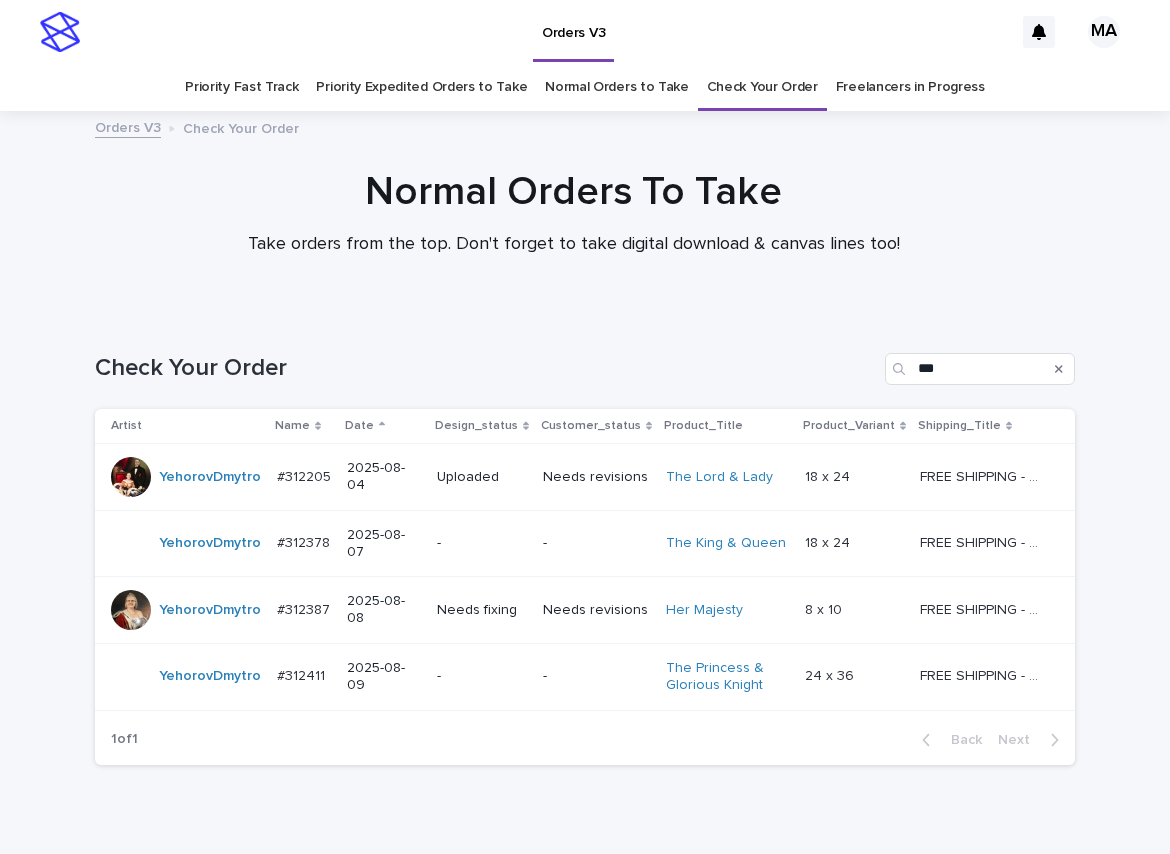 scroll, scrollTop: 0, scrollLeft: 0, axis: both 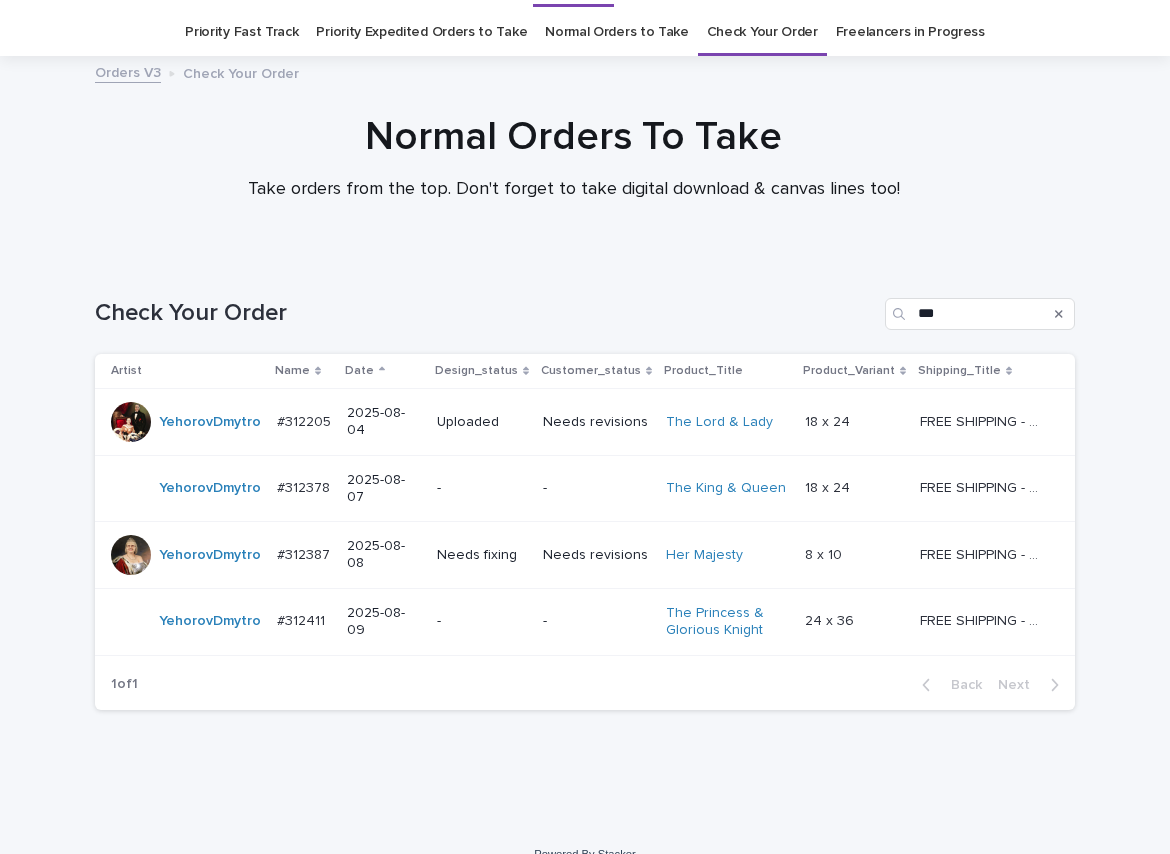 click on "-" at bounding box center [482, 488] 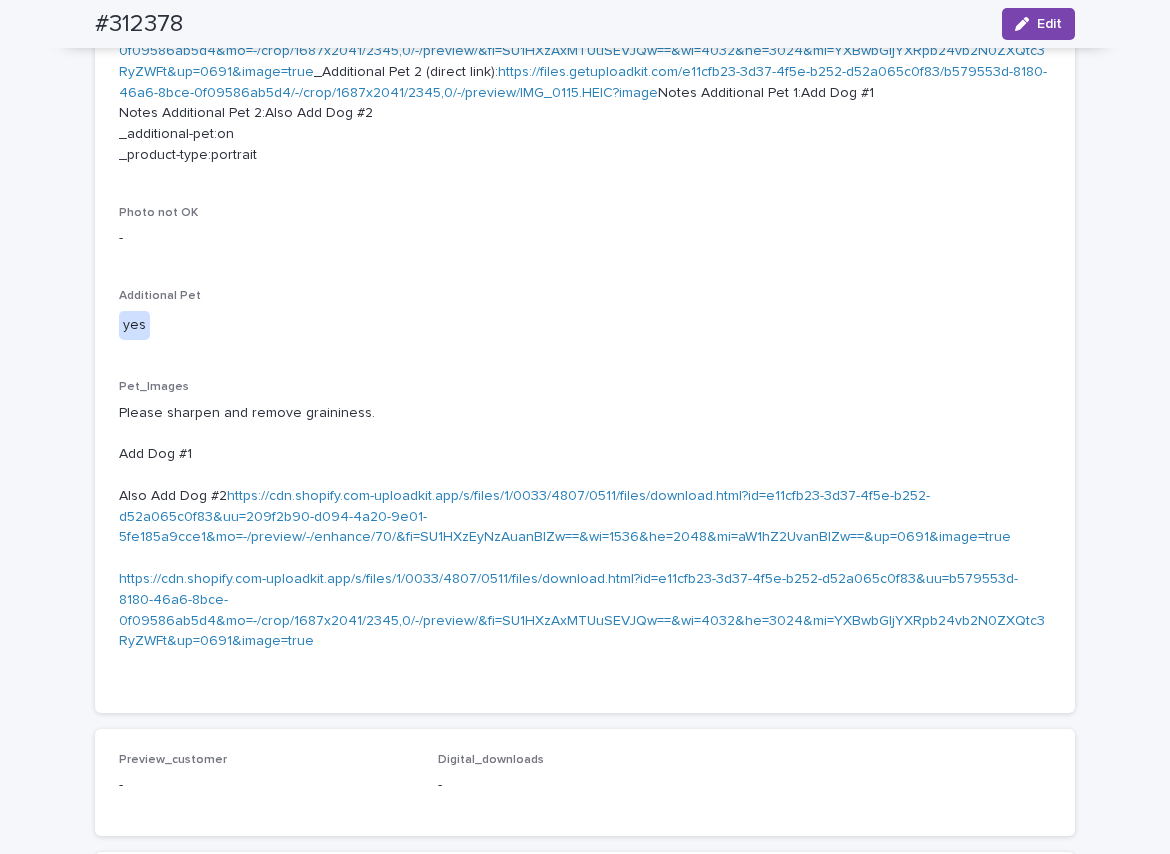 scroll, scrollTop: 1400, scrollLeft: 0, axis: vertical 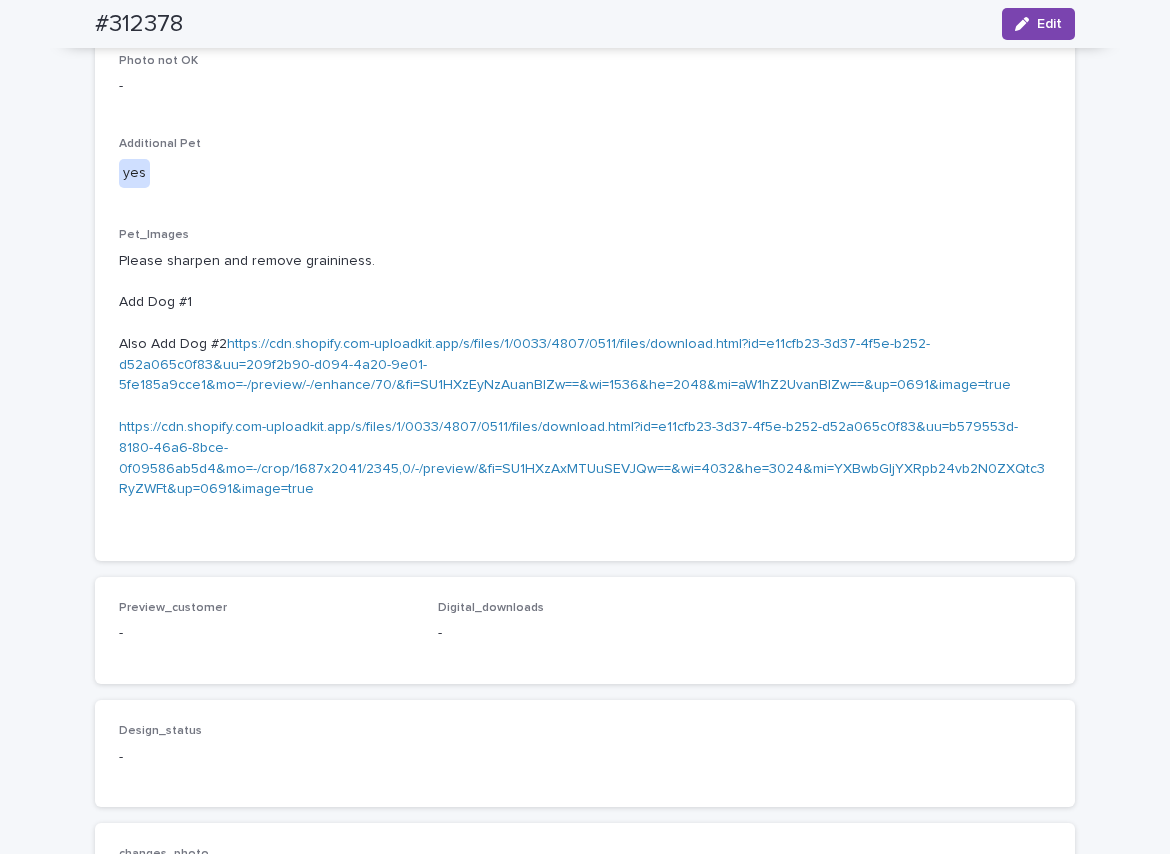 click on "https://cdn.shopify.com-uploadkit.app/s/files/1/0033/4807/0511/files/download.html?id=e11cfb23-3d37-4f5e-b252-d52a065c0f83&uu=209f2b90-d094-4a20-9e01-5fe185a9cce1&mo=-/preview/-/enhance/70/&fi=SU1HXzEyNzAuanBlZw==&wi=1536&he=2048&mi=aW1hZ2UvanBlZw==&up=0691&image=true" at bounding box center (565, 365) 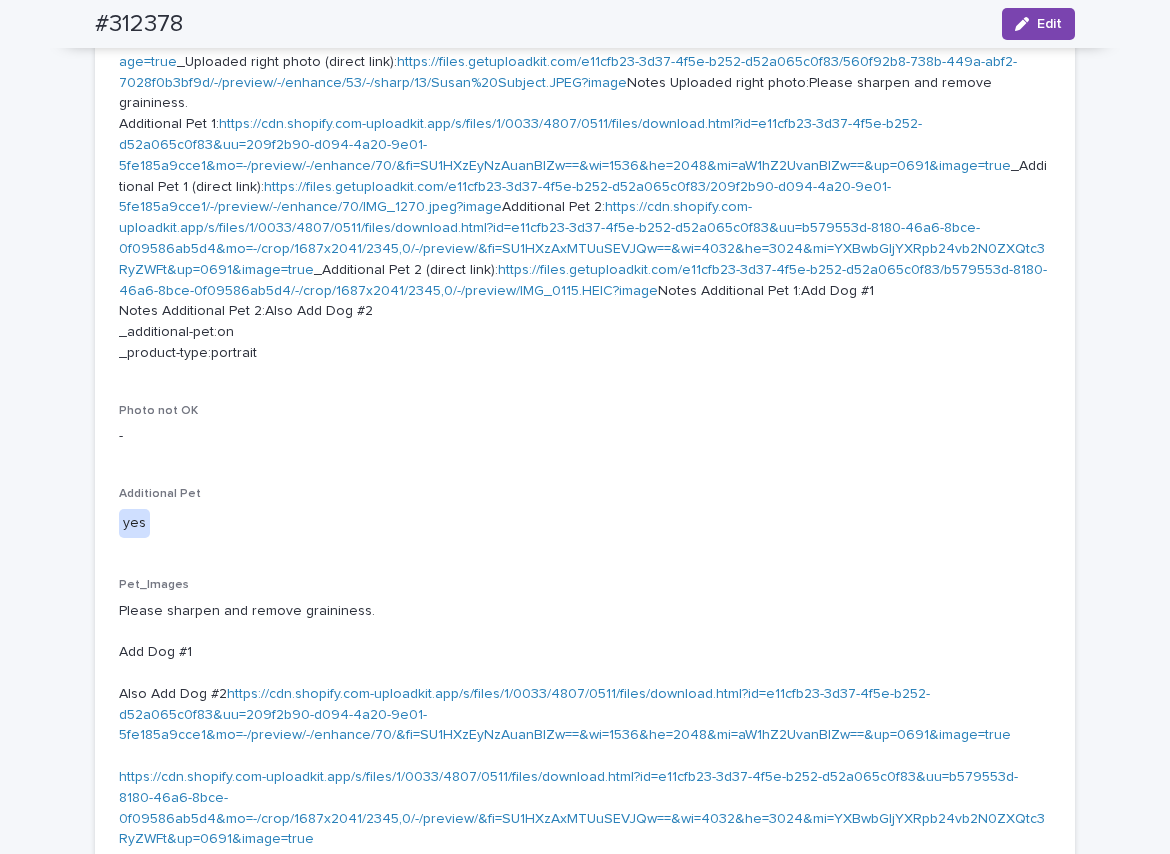 scroll, scrollTop: 1400, scrollLeft: 0, axis: vertical 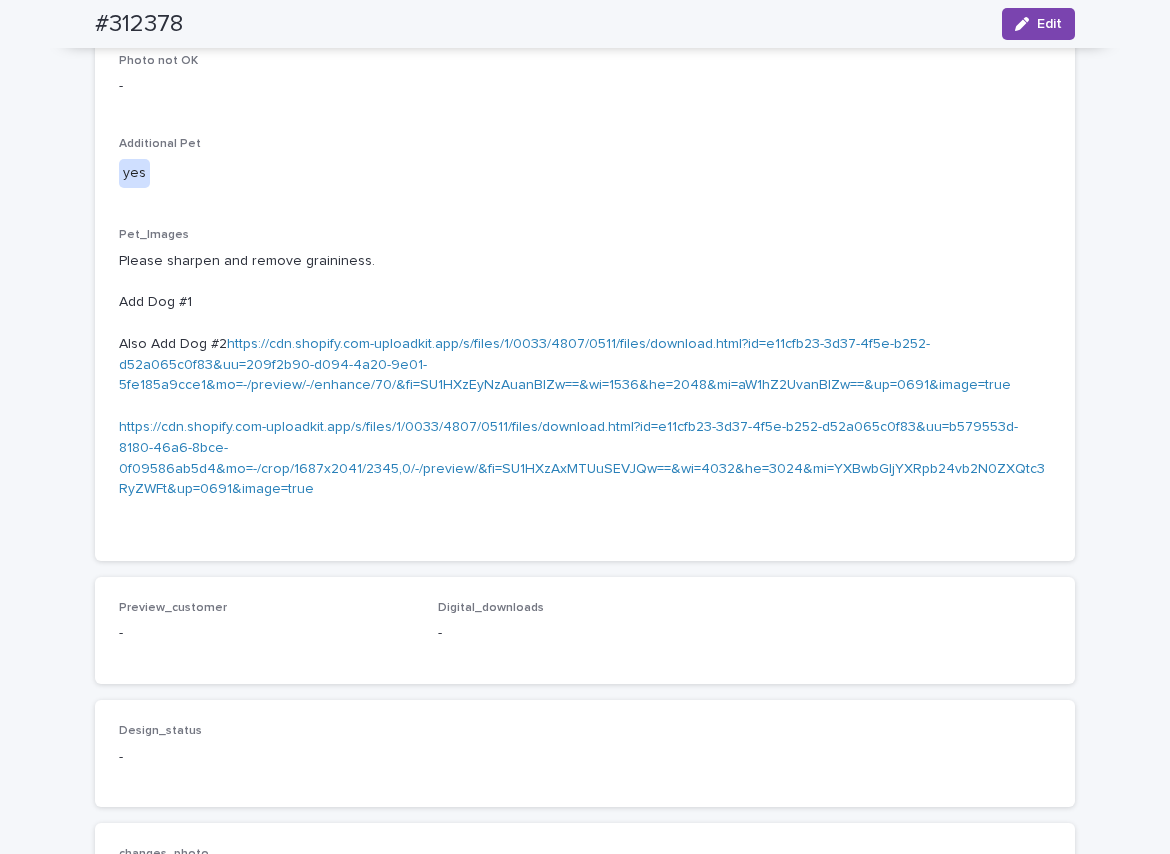 click on "https://cdn.shopify.com-uploadkit.app/s/files/1/0033/4807/0511/files/download.html?id=e11cfb23-3d37-4f5e-b252-d52a065c0f83&uu=b579553d-8180-46a6-8bce-0f09586ab5d4&mo=-/crop/1687x2041/2345,0/-/preview/&fi=SU1HXzAxMTUuSEVJQw==&wi=4032&he=3024&mi=YXBwbGljYXRpb24vb2N0ZXQtc3RyZWFt&up=0691&image=true" at bounding box center [582, 458] 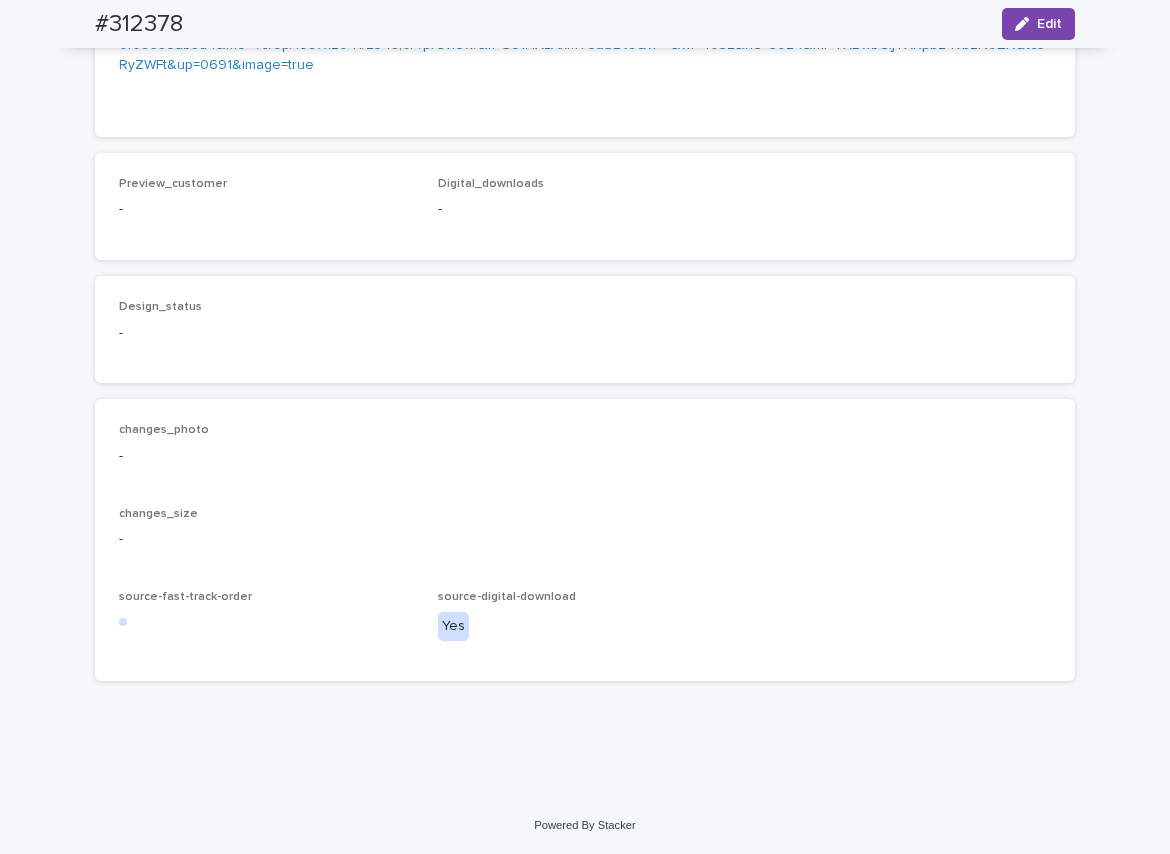 scroll, scrollTop: 1989, scrollLeft: 0, axis: vertical 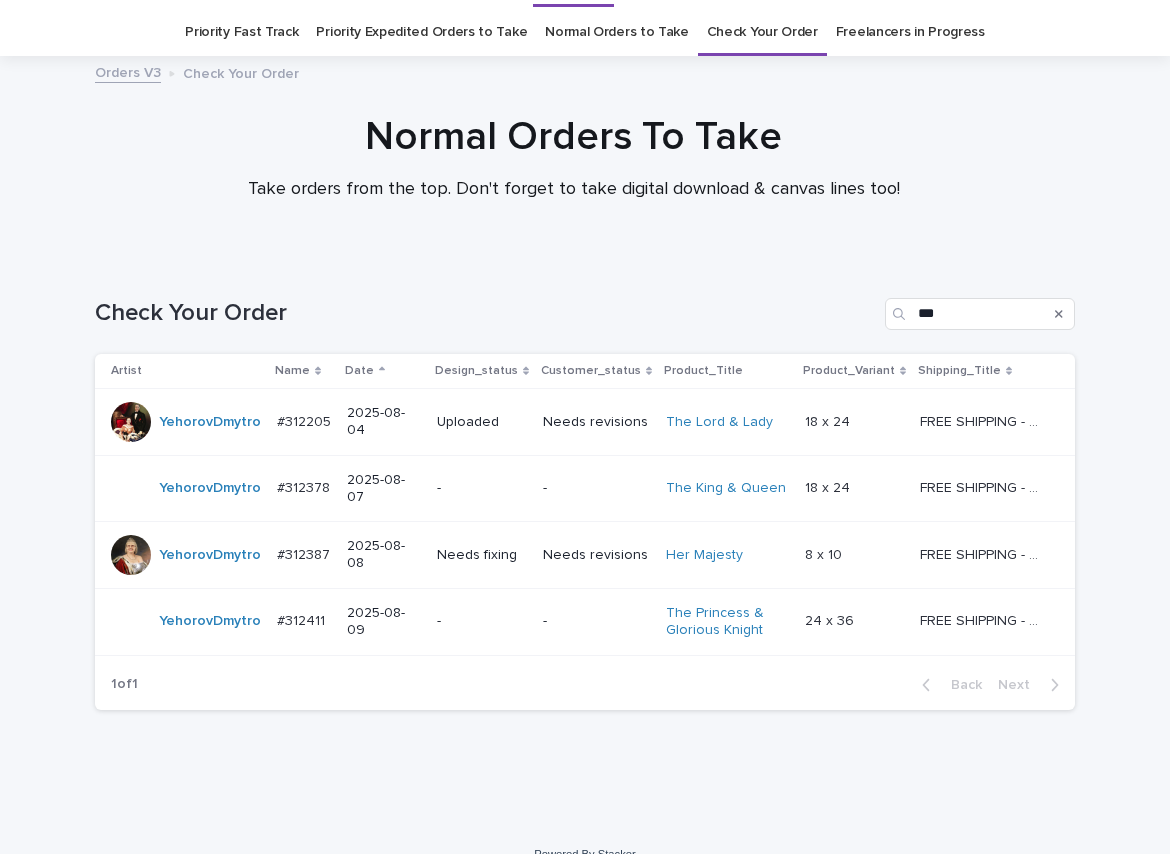 click on "Needs revisions" at bounding box center [596, 555] 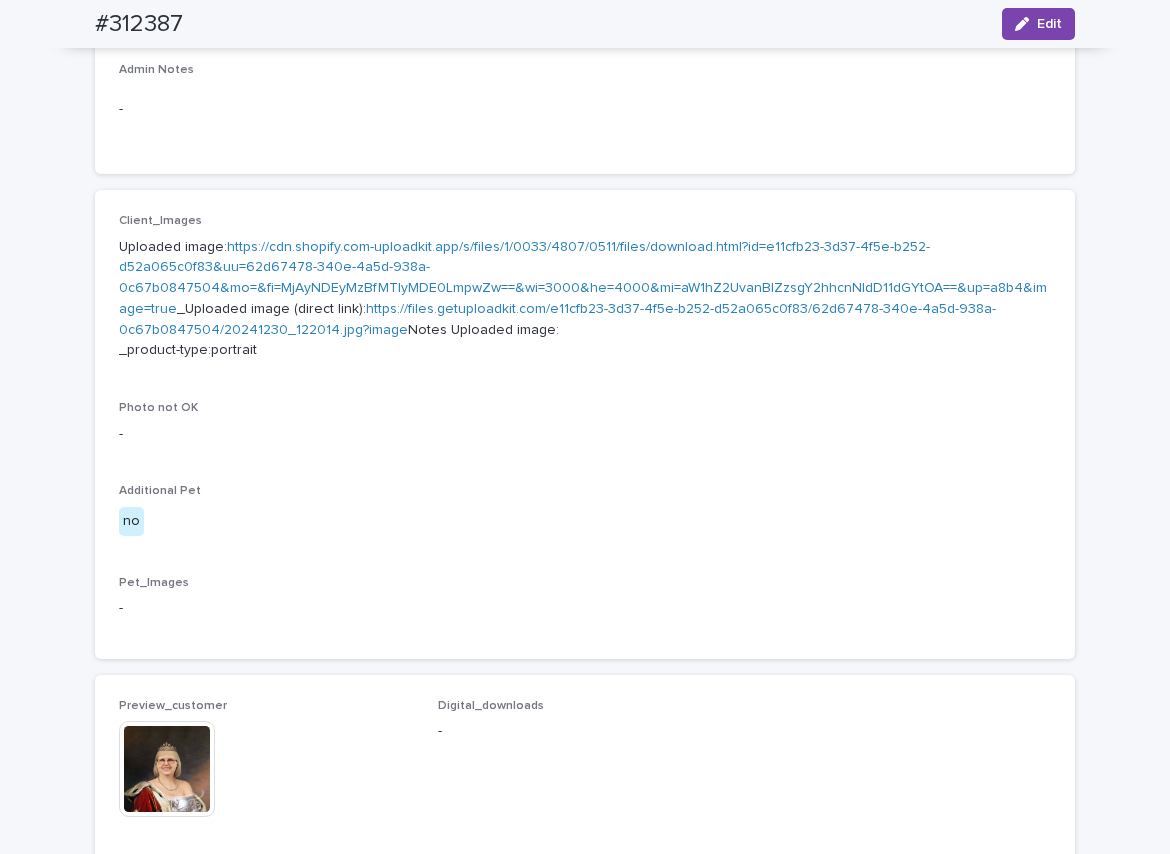 scroll, scrollTop: 1340, scrollLeft: 0, axis: vertical 